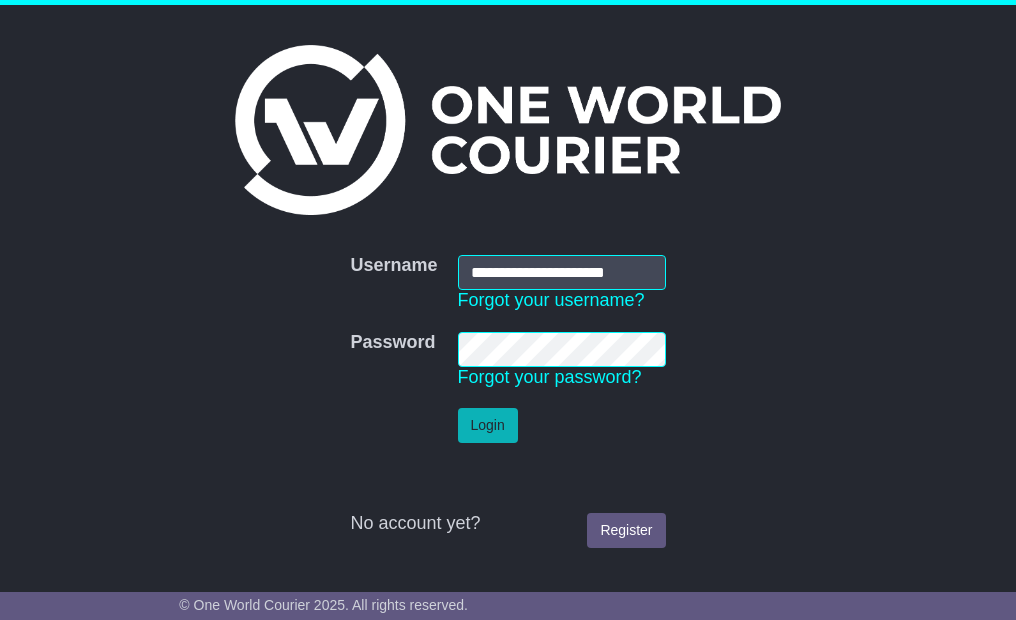 scroll, scrollTop: 0, scrollLeft: 0, axis: both 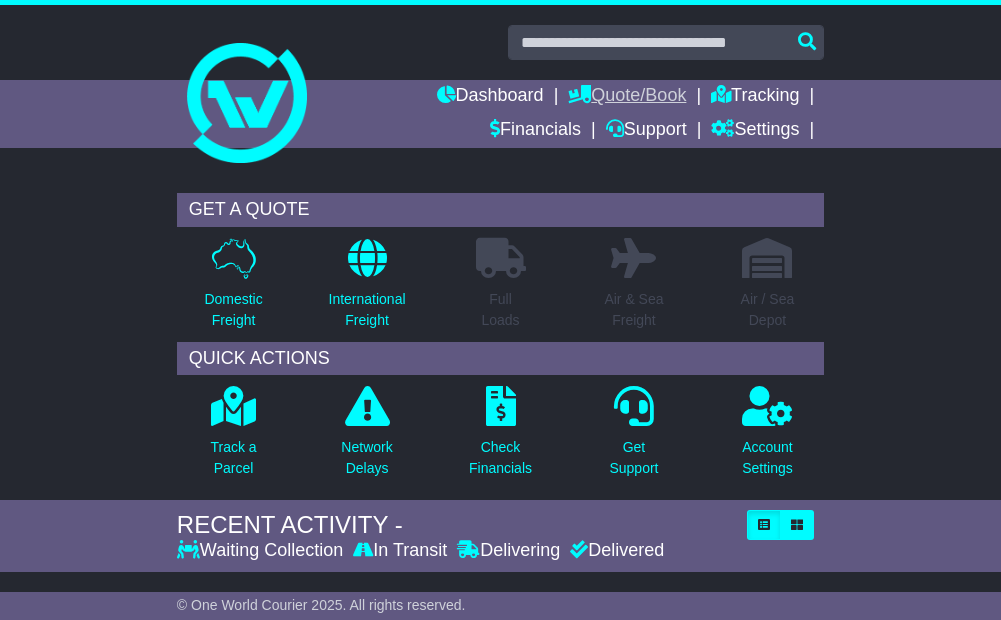 click on "Quote/Book" at bounding box center (627, 97) 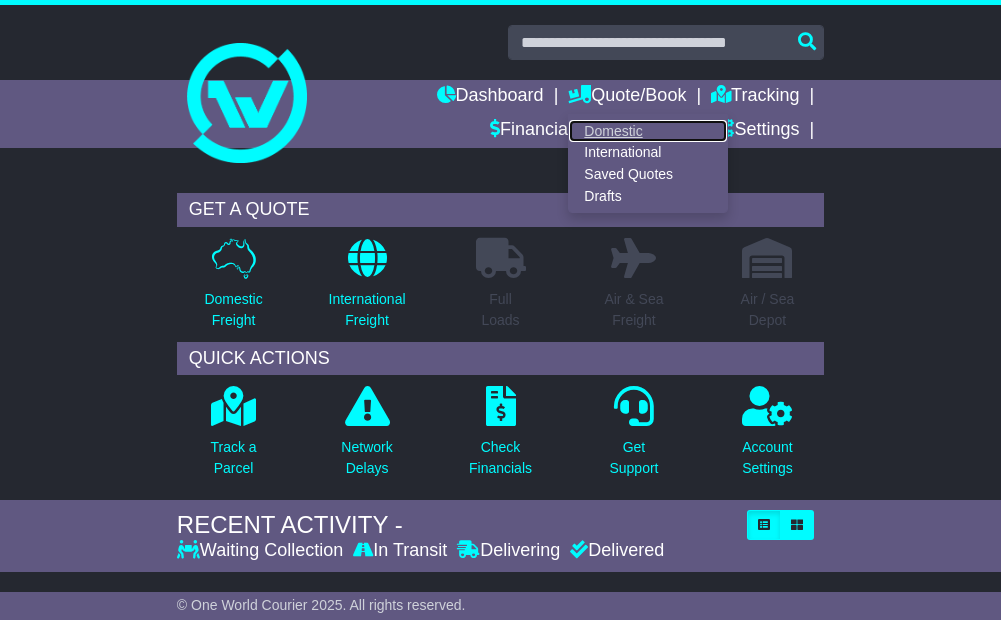 click on "Domestic" at bounding box center [648, 131] 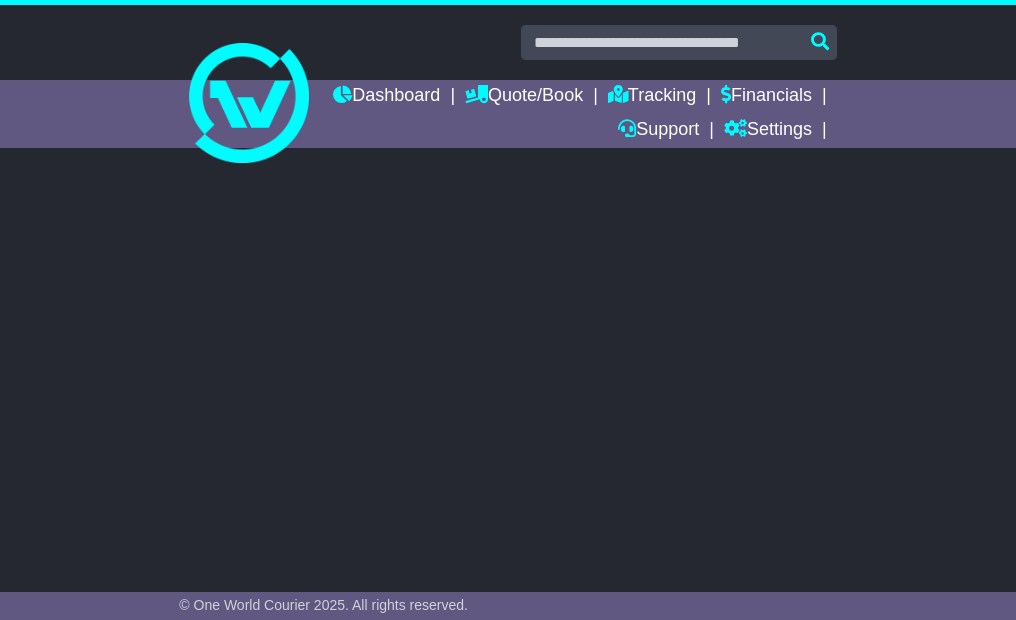 scroll, scrollTop: 0, scrollLeft: 0, axis: both 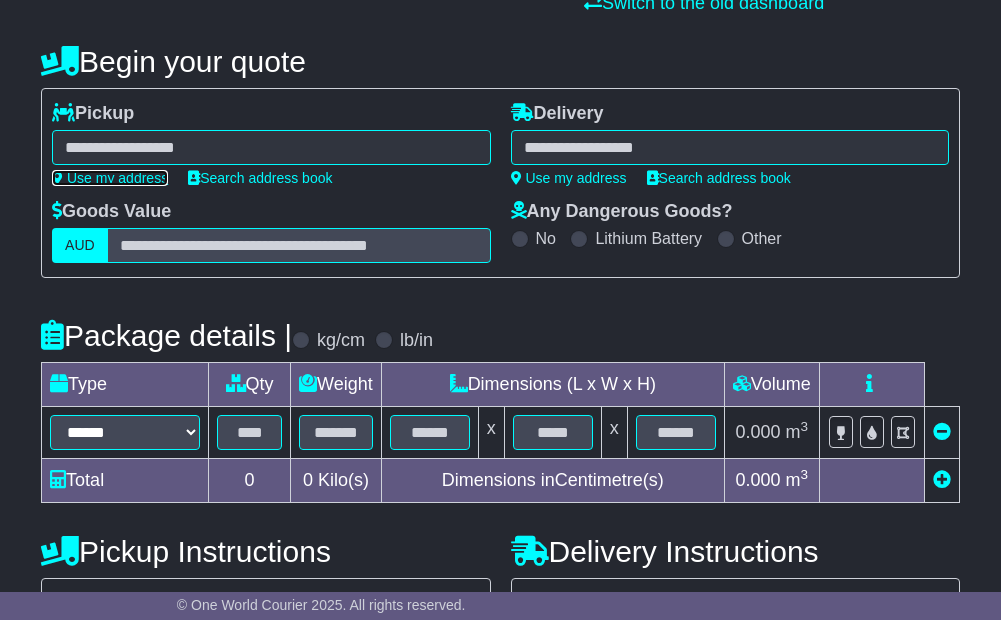 click on "Use my address" at bounding box center [110, 178] 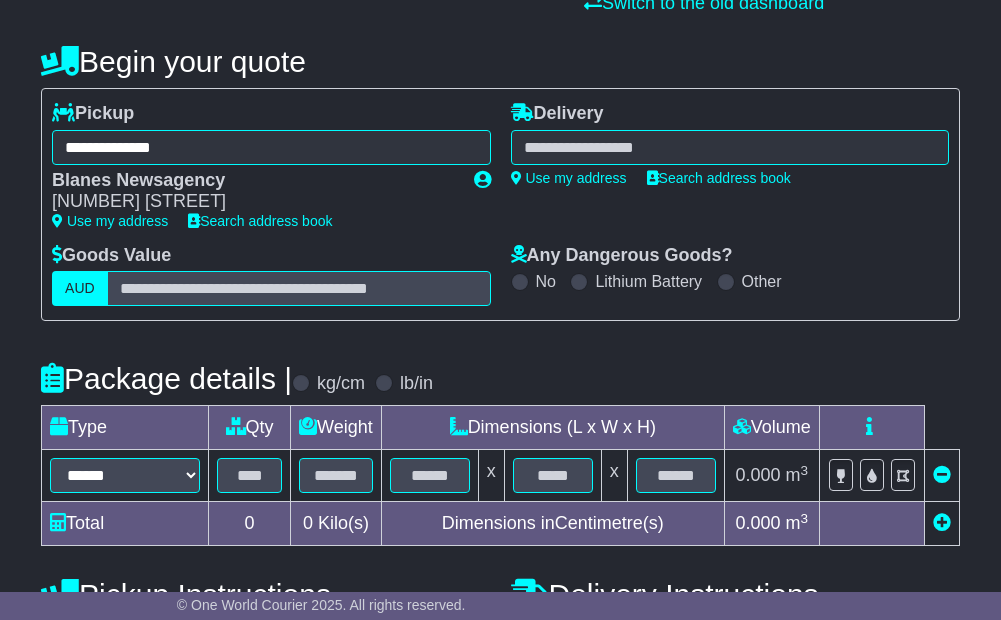 click at bounding box center [730, 147] 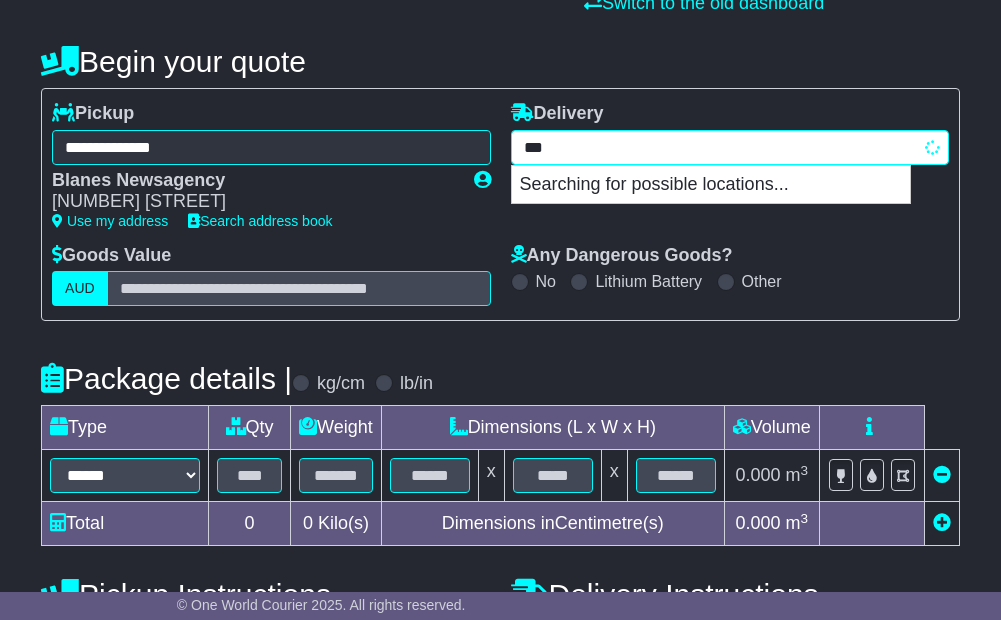 type on "****" 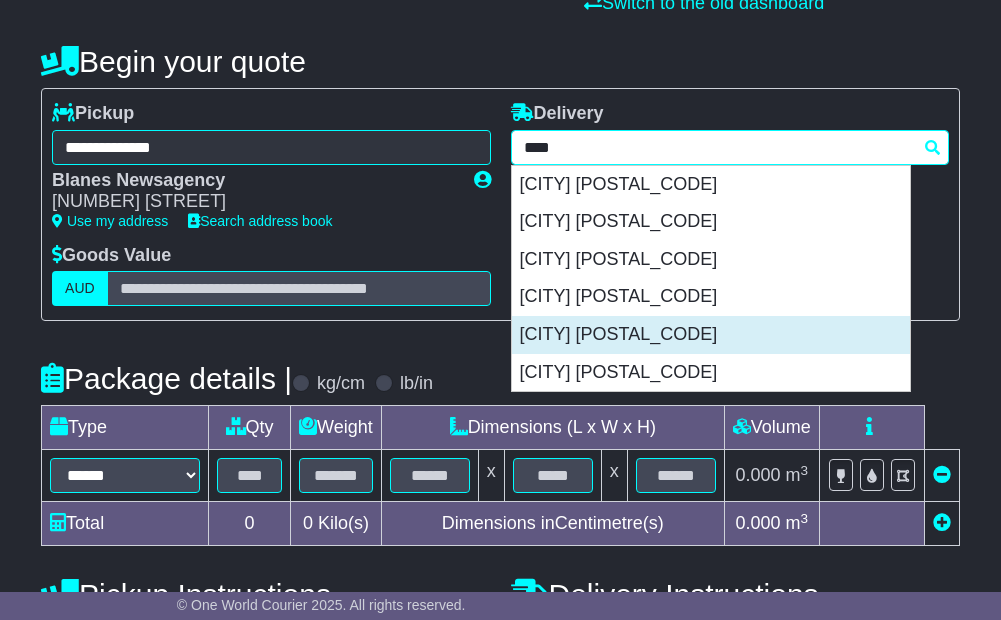 click on "DANDENONG SOUTH 3175" at bounding box center (711, 335) 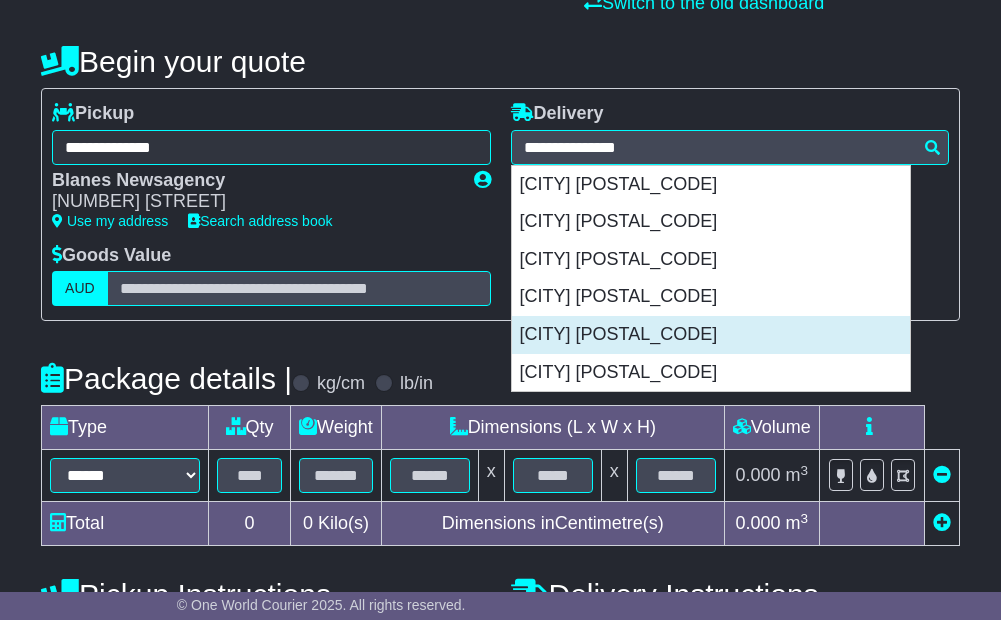 type on "**********" 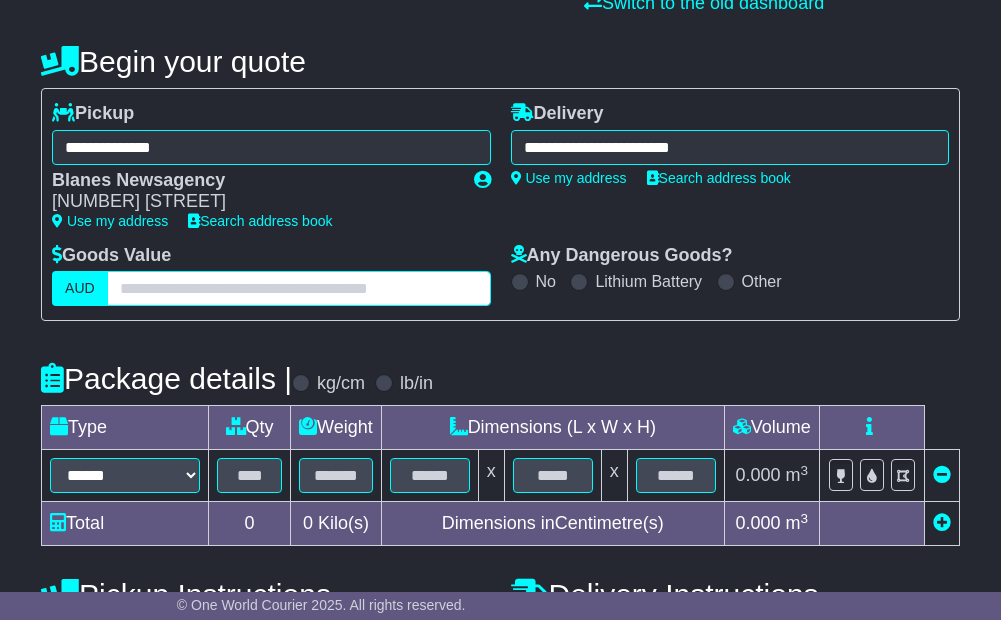 click at bounding box center (299, 288) 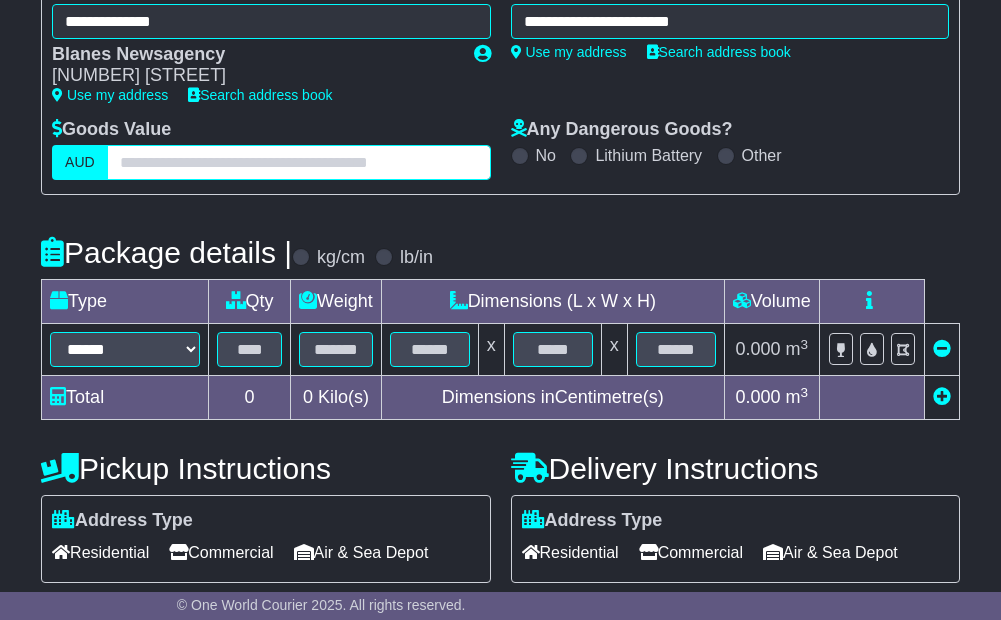 scroll, scrollTop: 500, scrollLeft: 0, axis: vertical 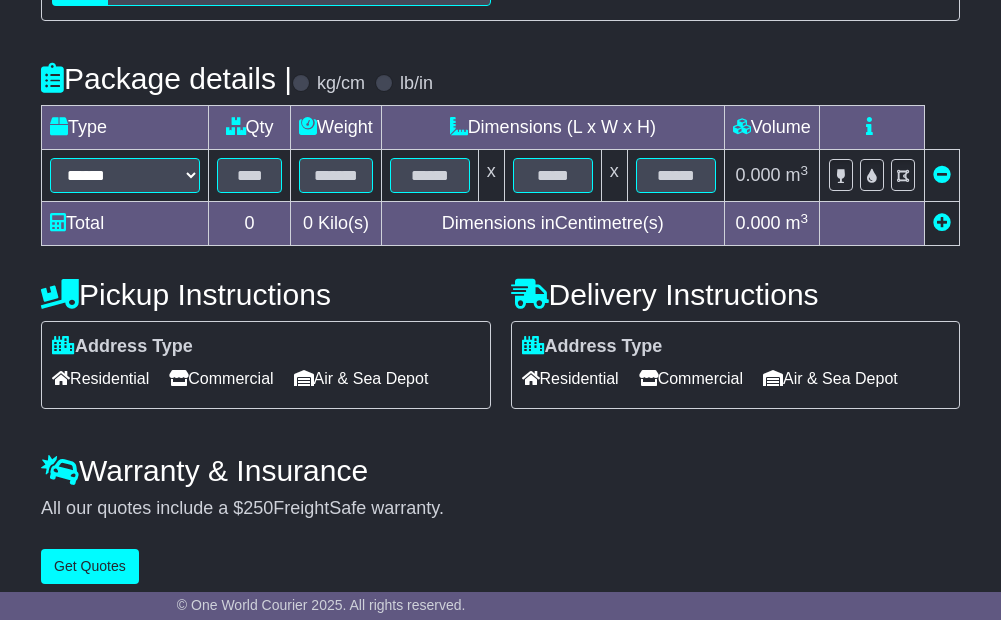 click at bounding box center (942, 222) 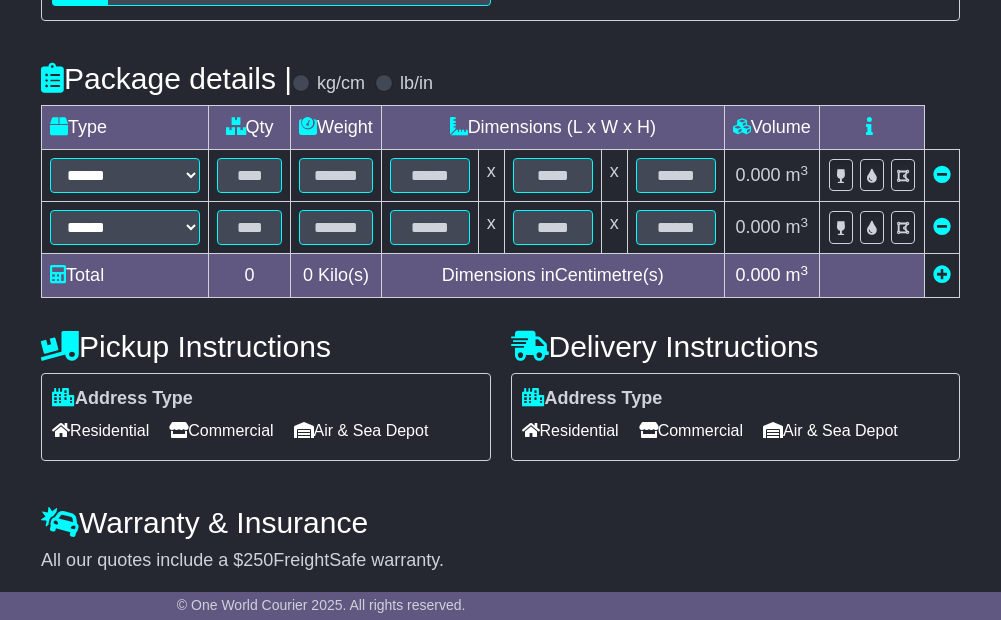 click at bounding box center [942, 274] 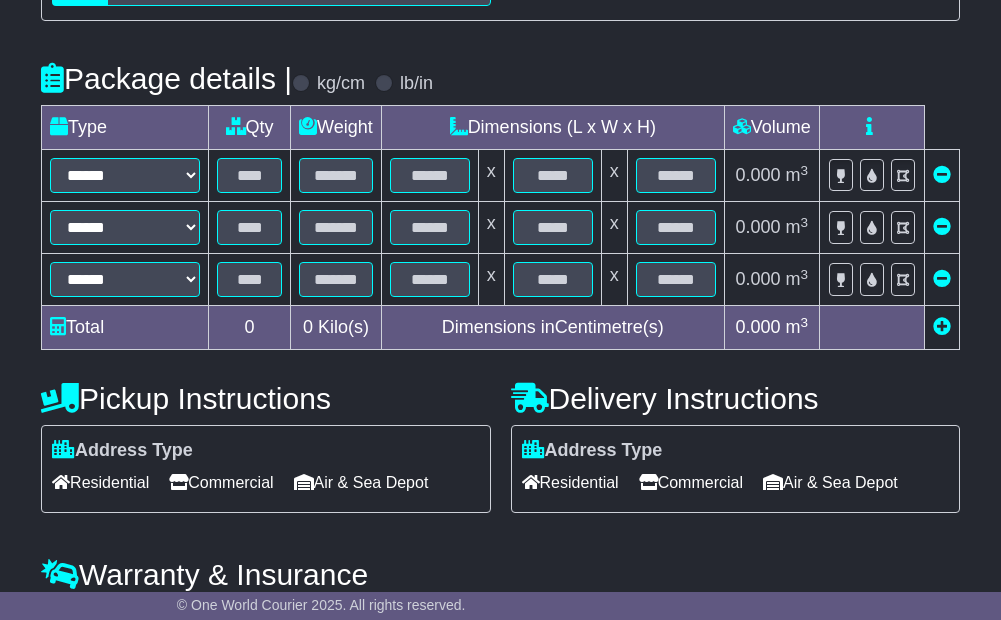 click at bounding box center [942, 326] 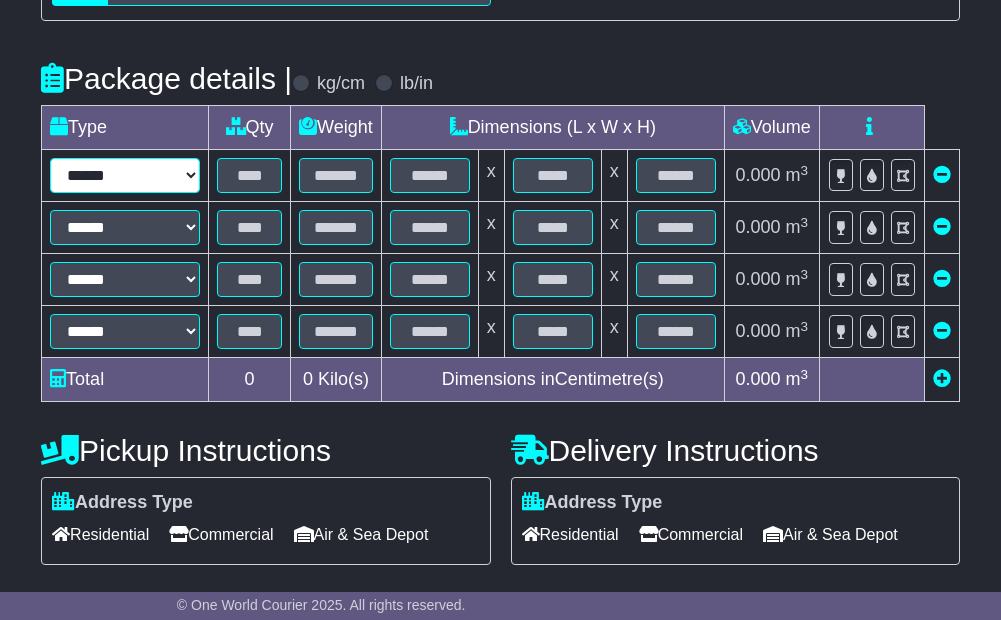 click on "****** ****** *** ******** ***** **** **** ****** *** *******" at bounding box center [125, 175] 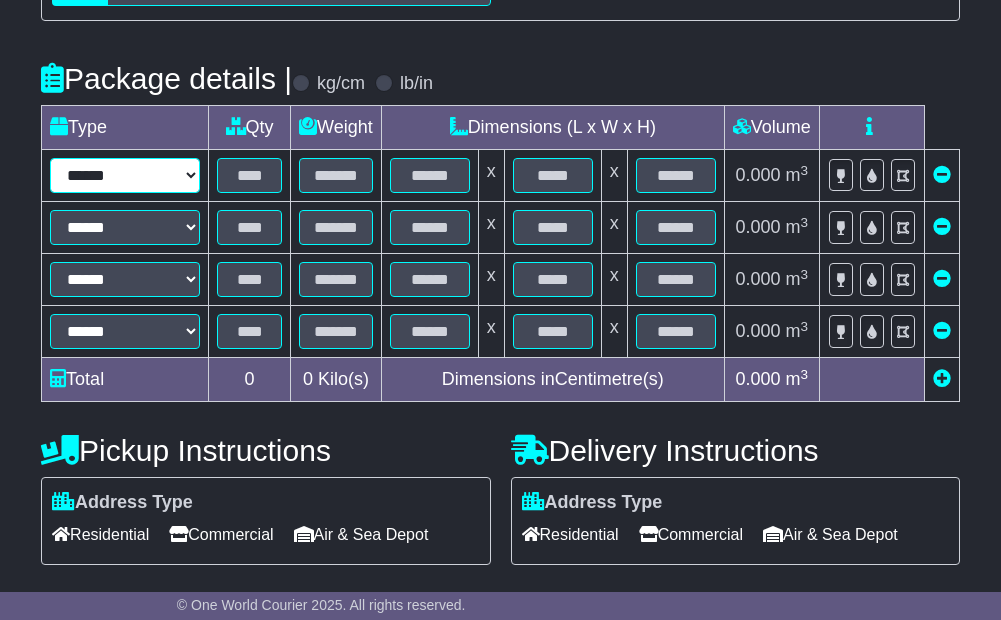 select on "*****" 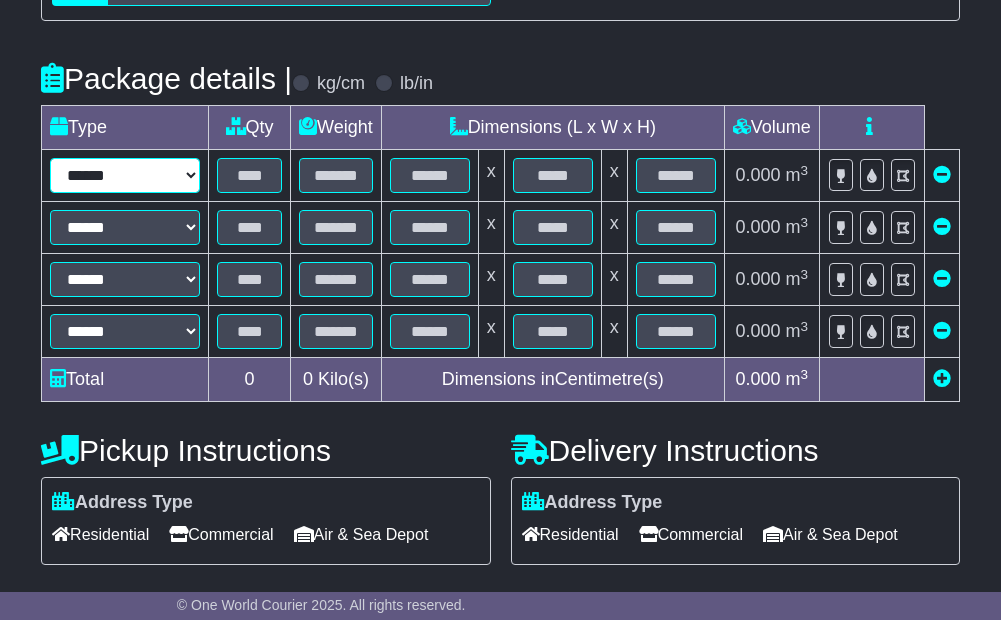 click on "****** ****** *** ******** ***** **** **** ****** *** *******" at bounding box center (125, 175) 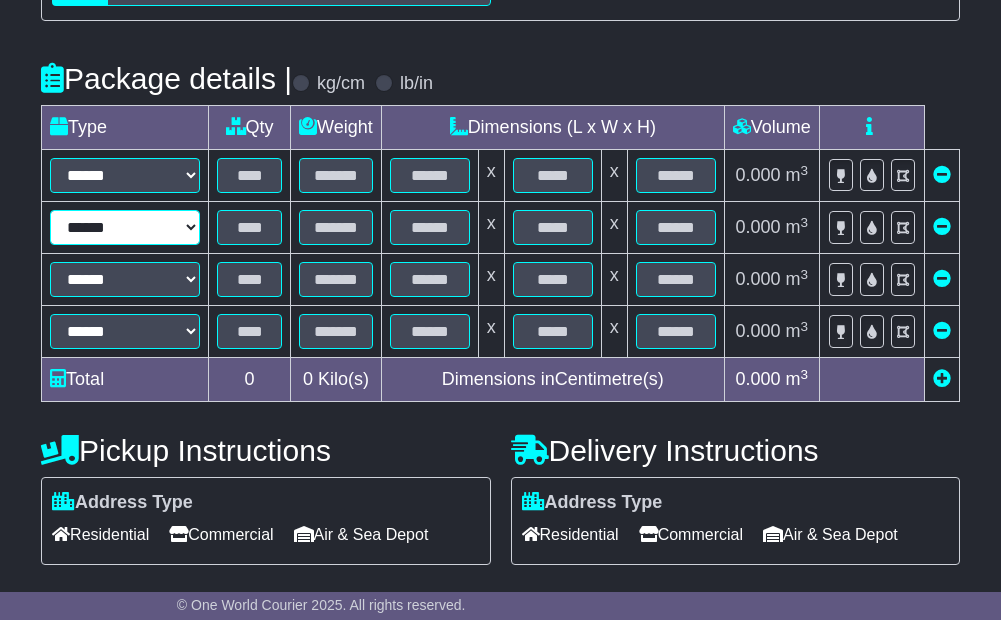 click on "****** ****** *** ******** ***** **** **** ****** *** *******" at bounding box center (125, 227) 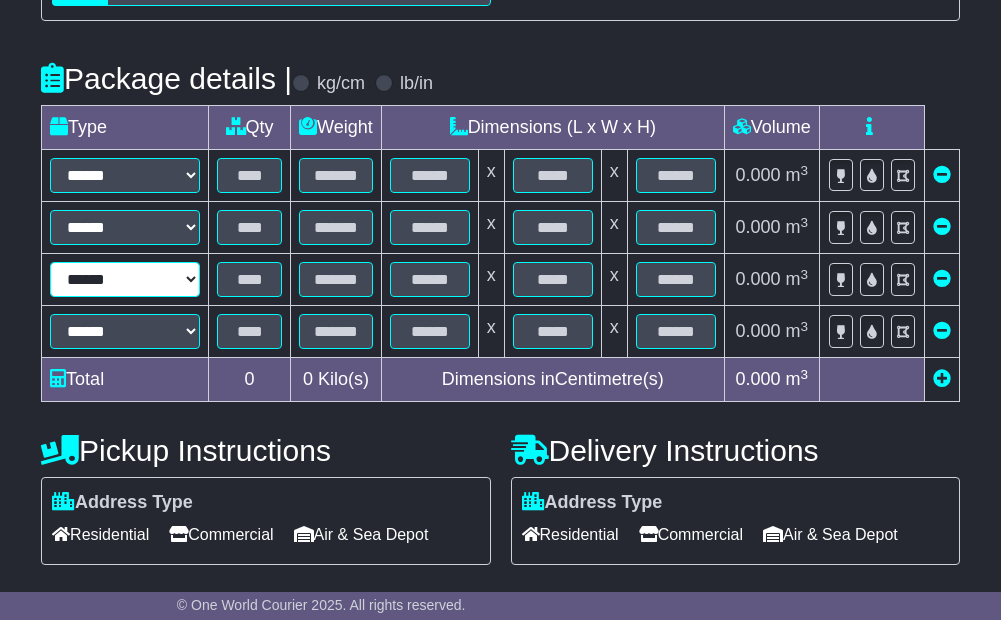 click on "****** ****** *** ******** ***** **** **** ****** *** *******" at bounding box center (125, 279) 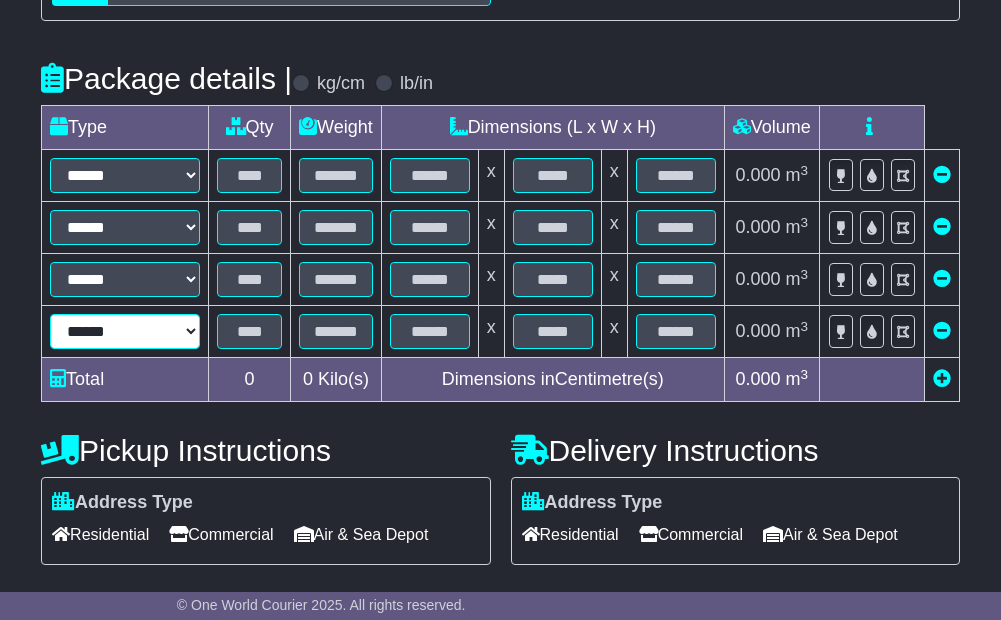 click on "****** ****** *** ******** ***** **** **** ****** *** *******" at bounding box center (125, 331) 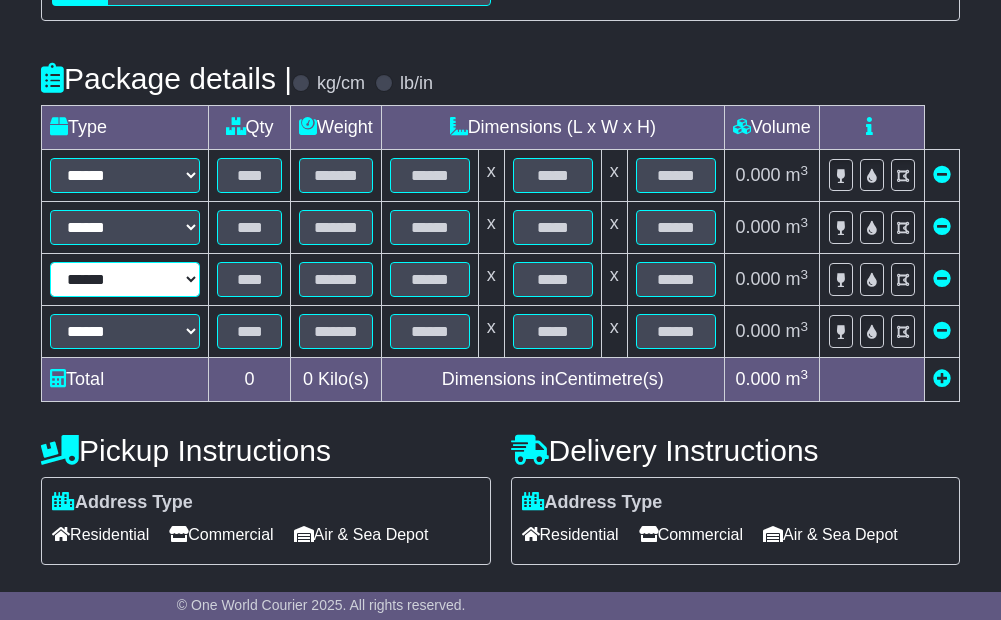 drag, startPoint x: 111, startPoint y: 274, endPoint x: 119, endPoint y: 254, distance: 21.540659 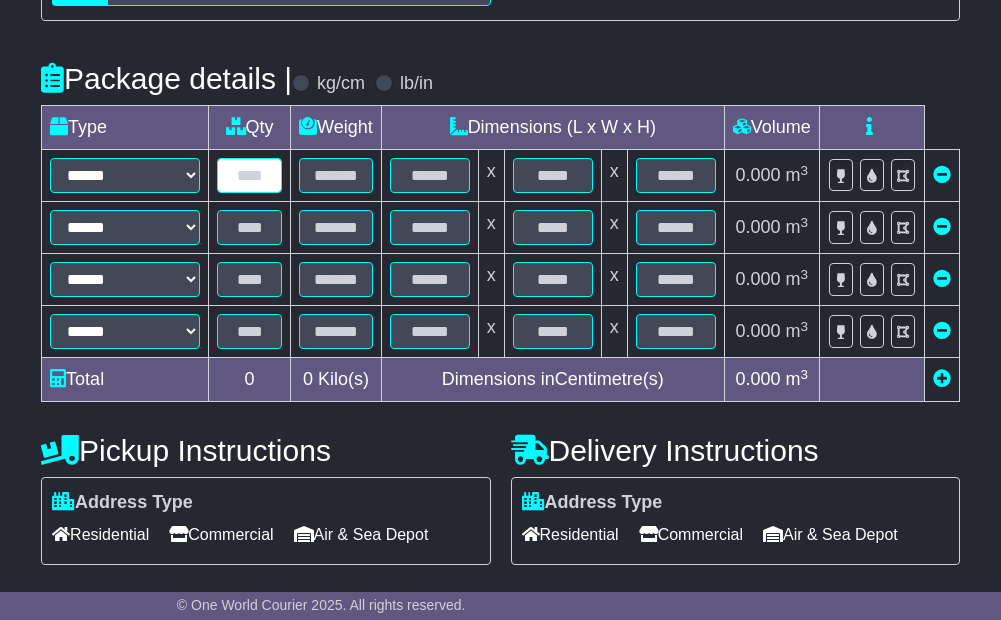 click at bounding box center [249, 175] 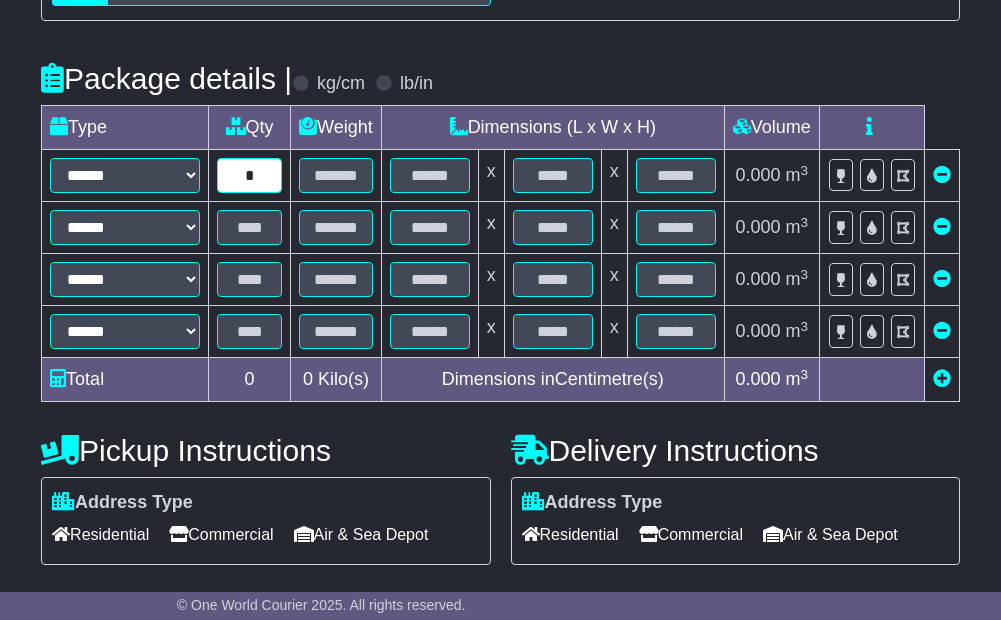 type on "*" 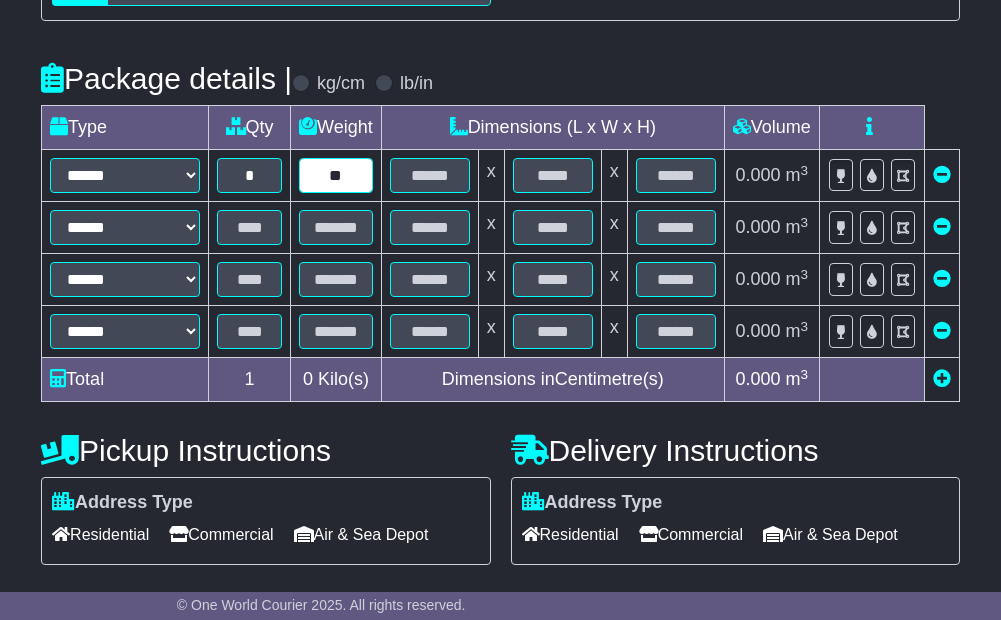 type on "**" 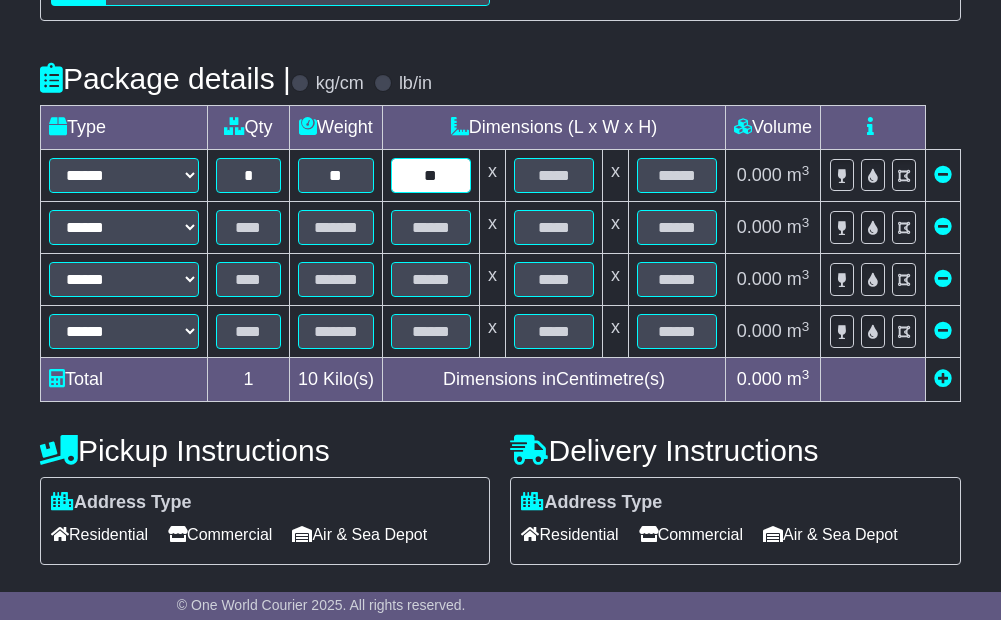 type on "**" 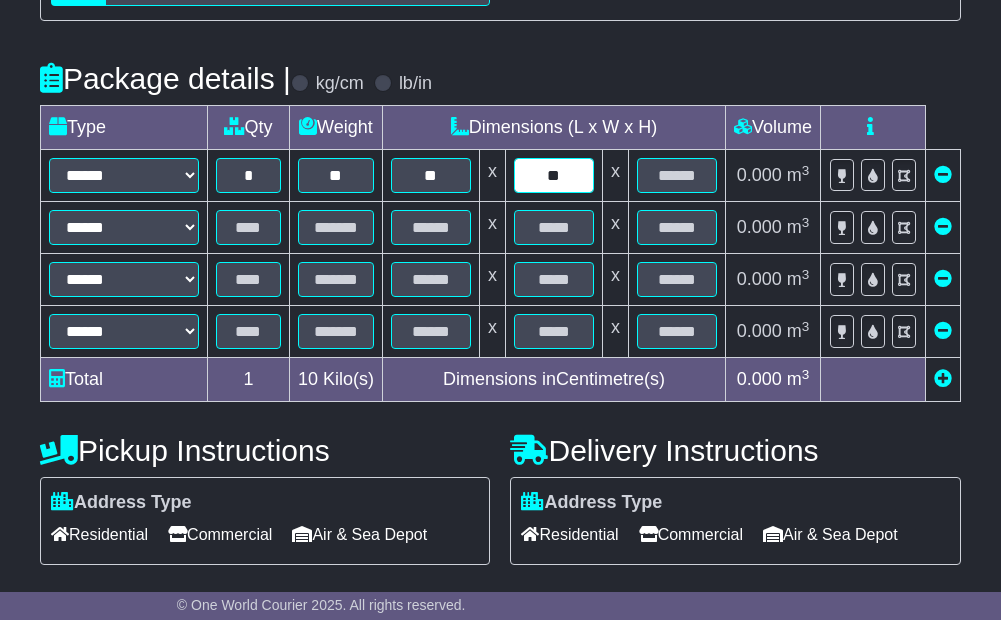 type on "**" 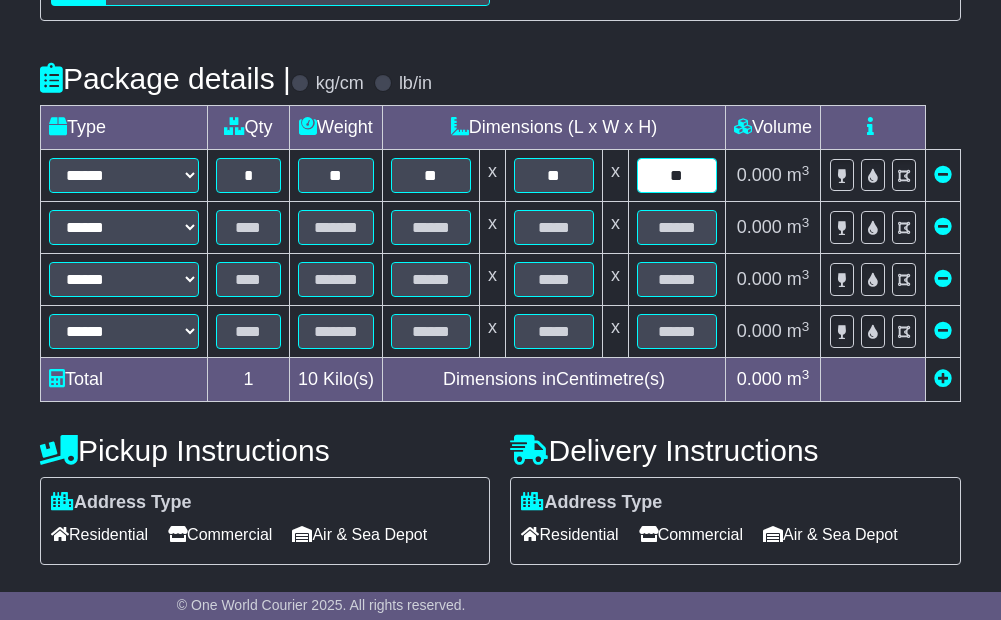 type on "**" 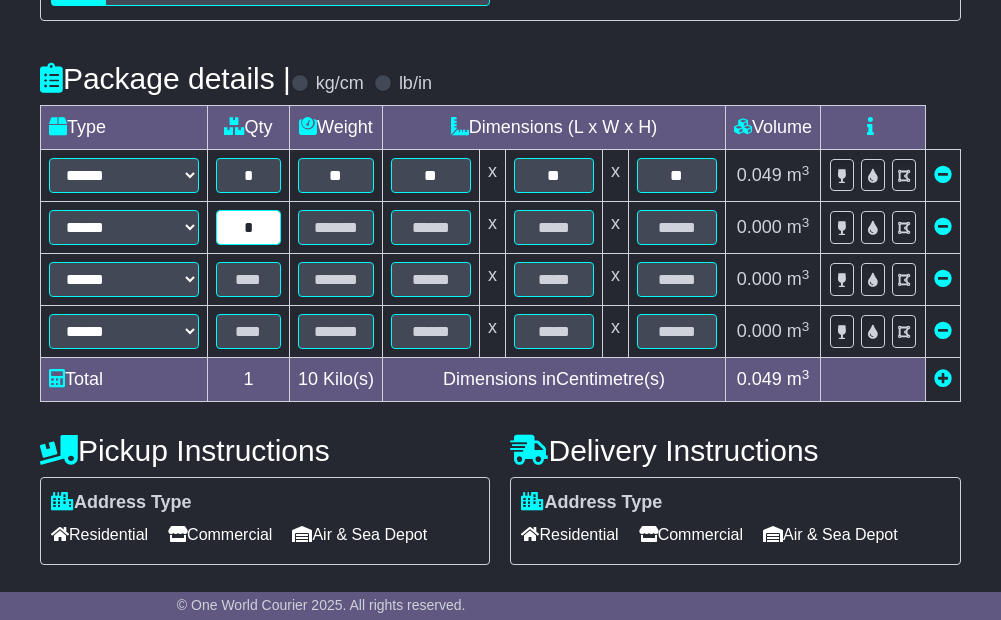 type on "*" 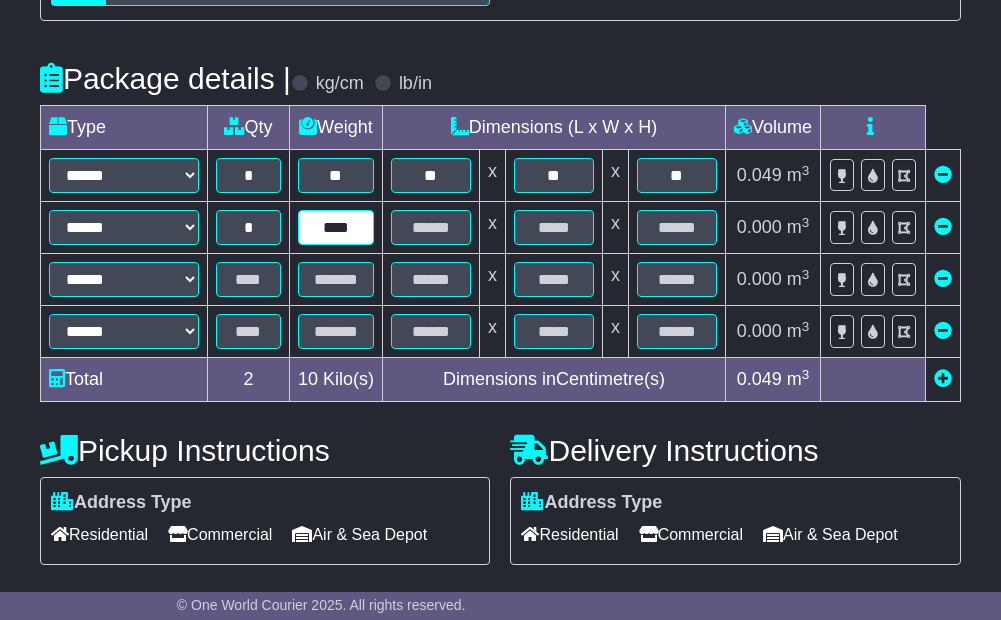 type on "****" 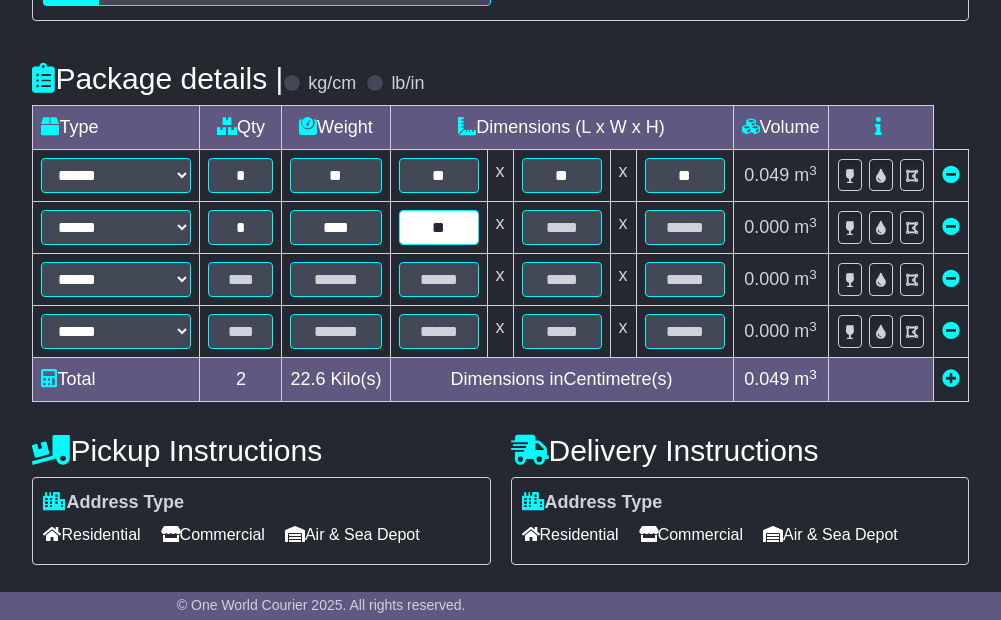 type on "**" 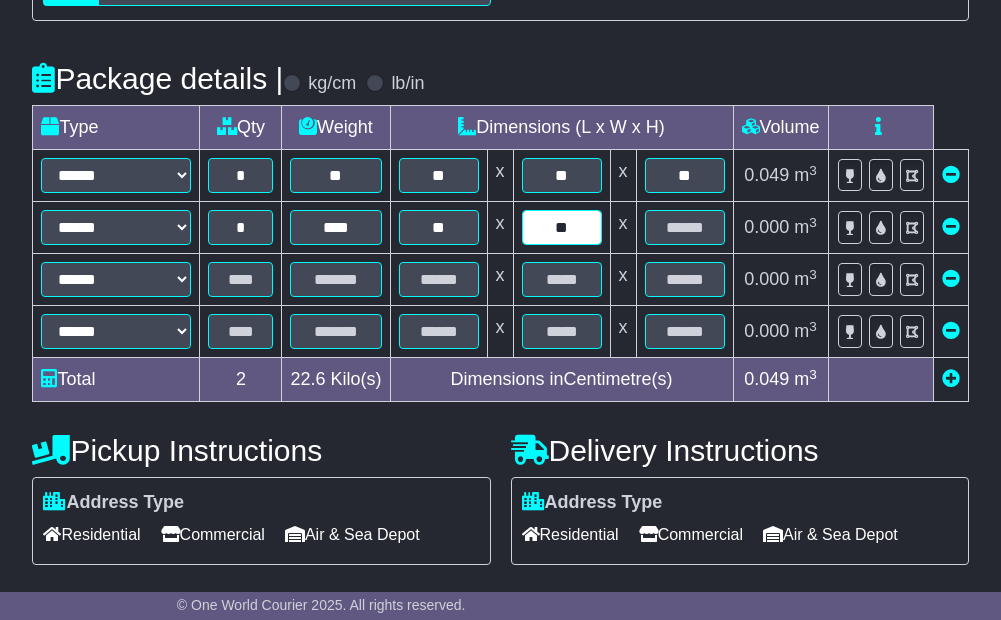 type on "**" 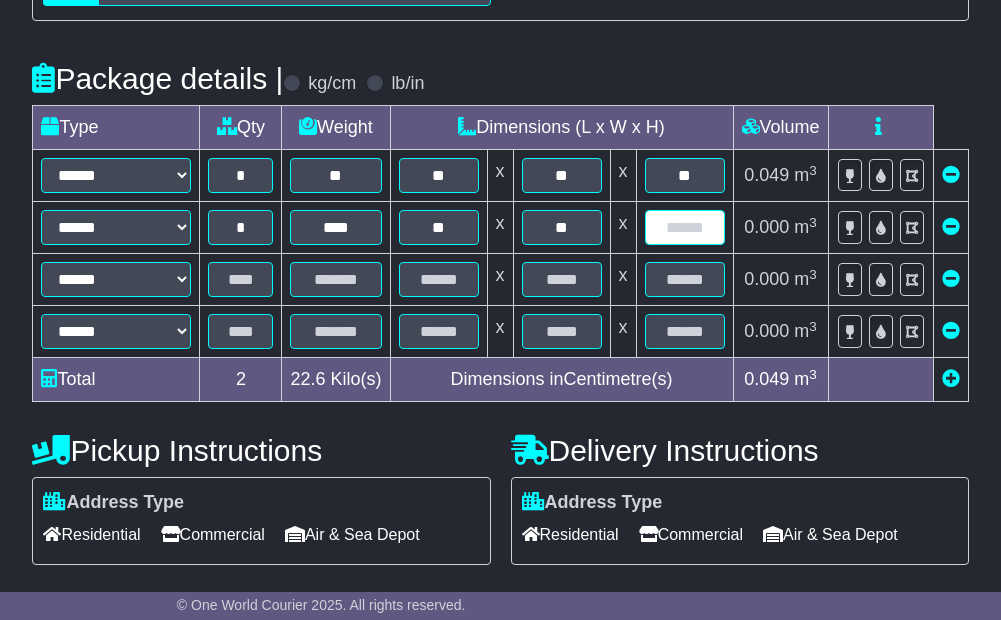 type on "*" 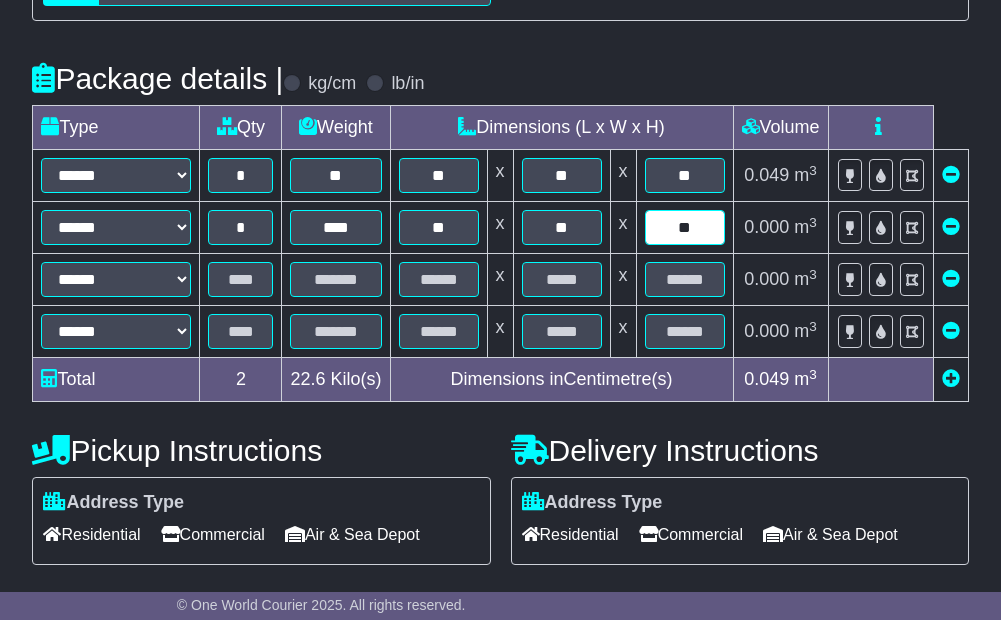 type on "**" 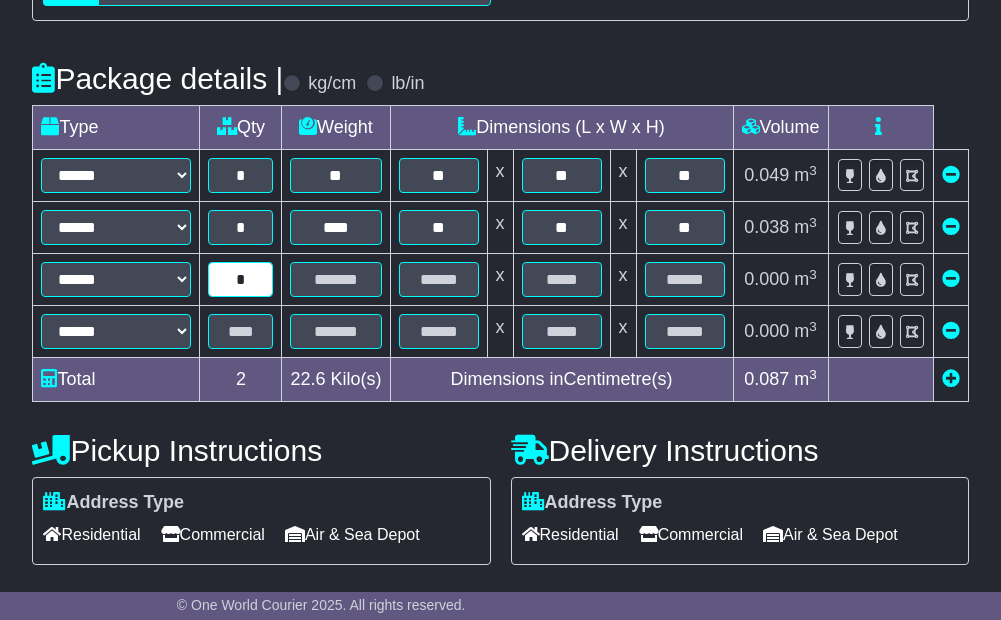 type on "*" 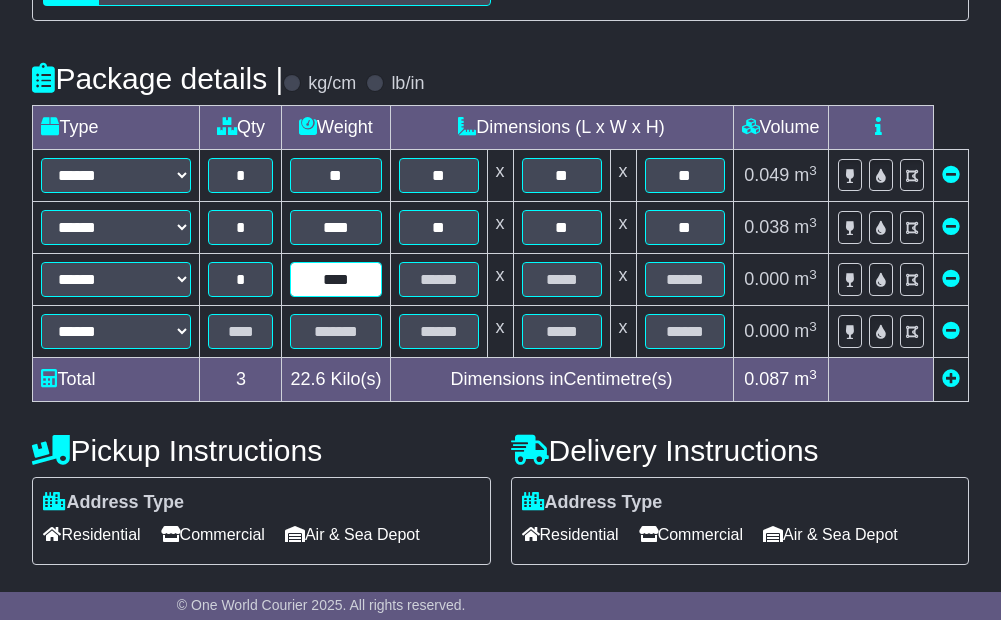 type on "****" 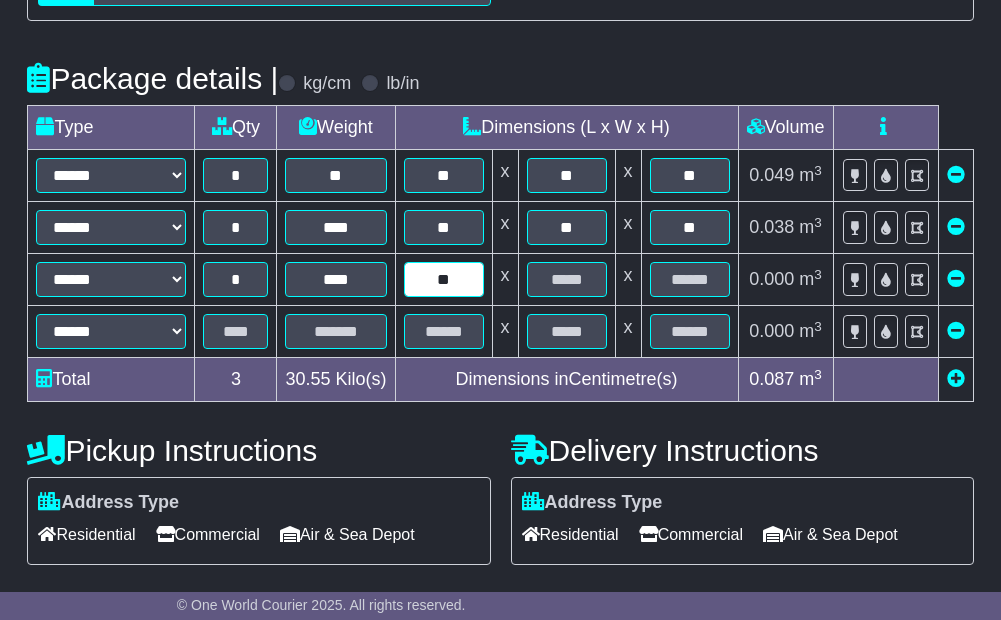 type on "**" 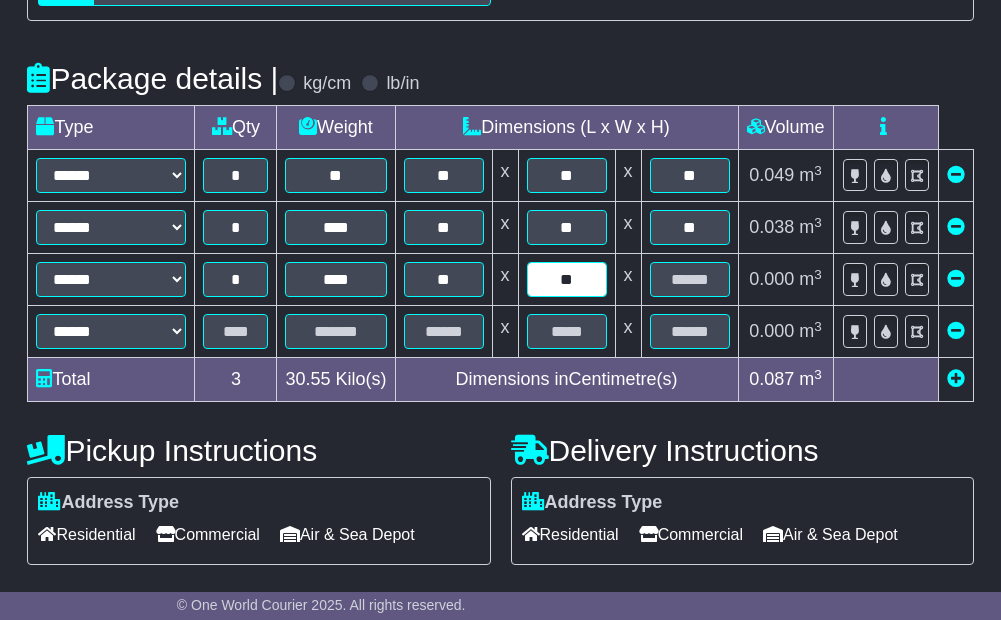 type on "**" 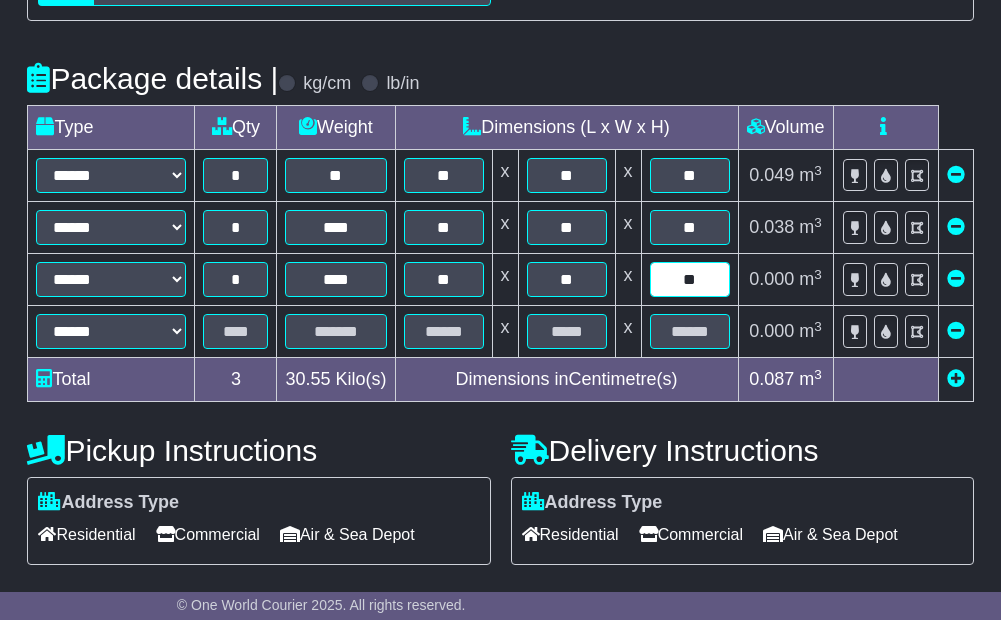 type on "**" 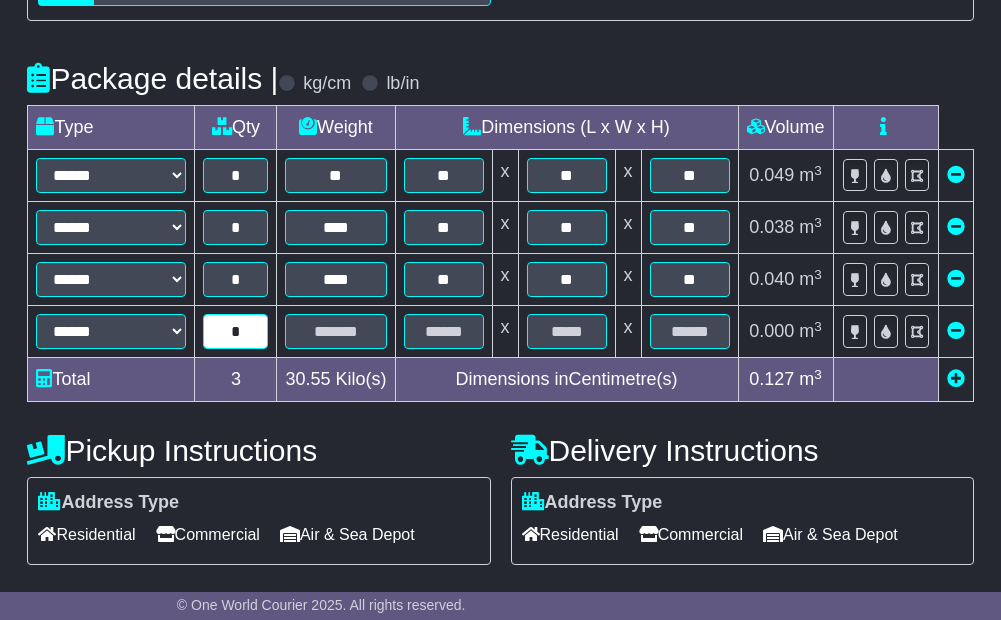 type on "*" 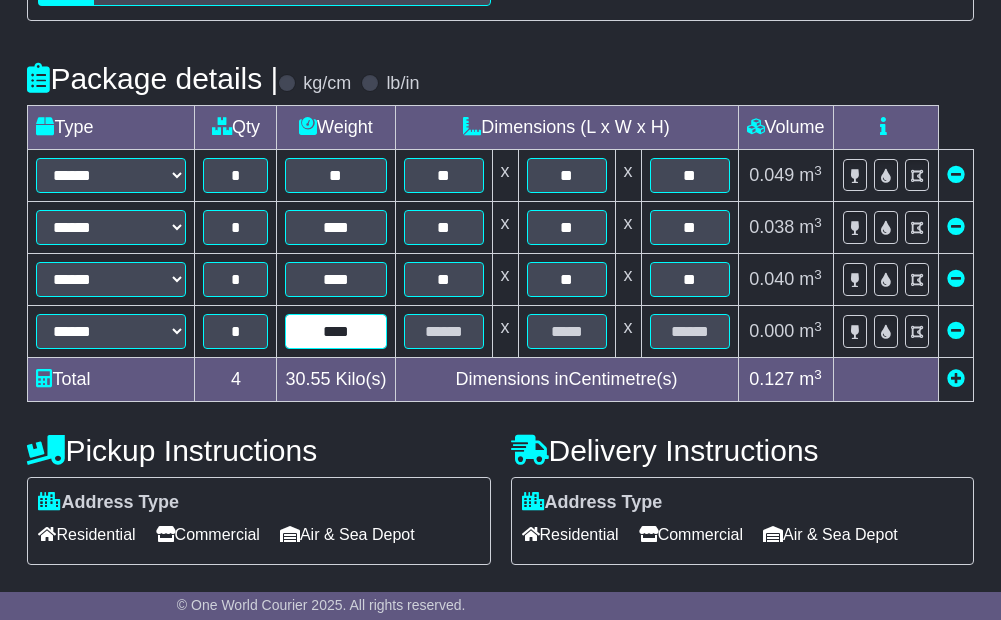 type on "****" 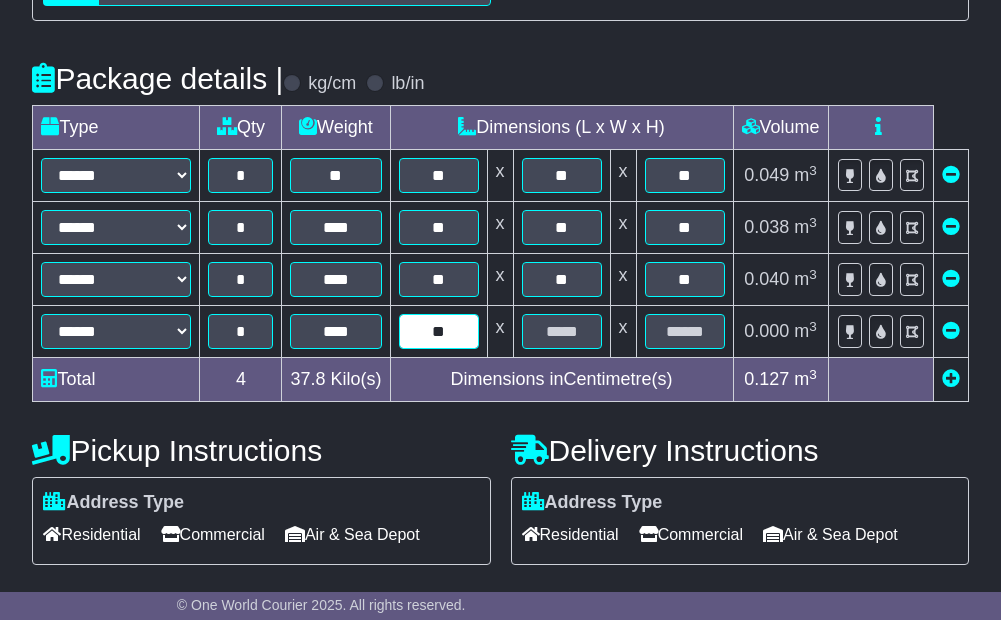 type on "**" 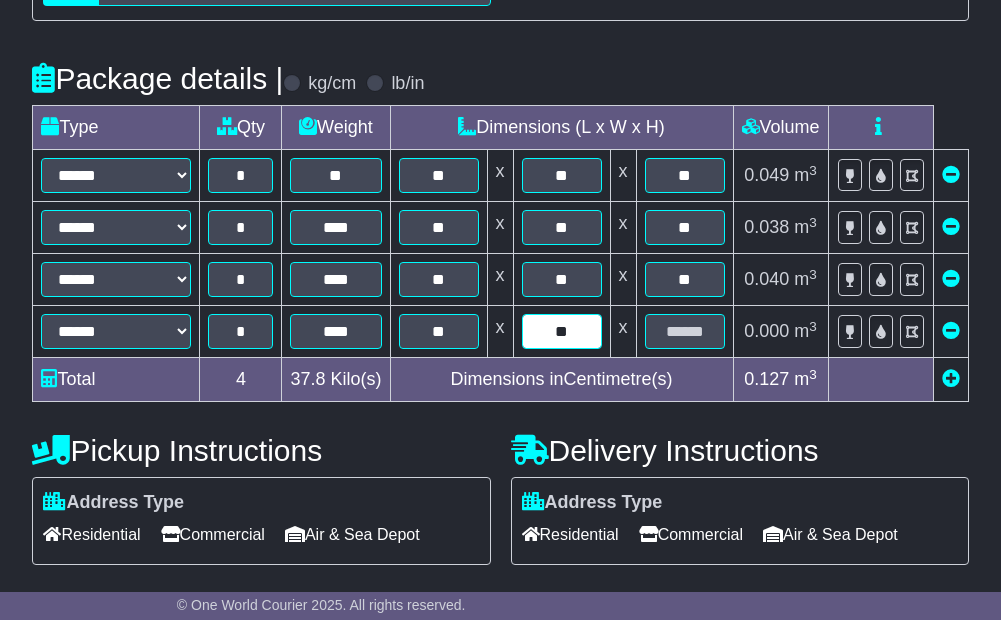 type on "**" 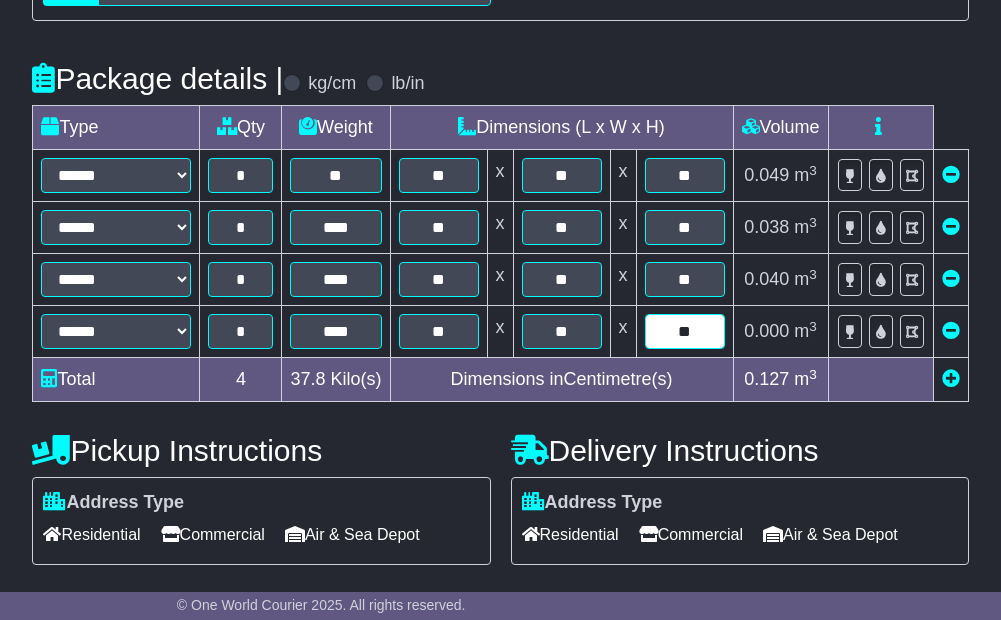 type on "**" 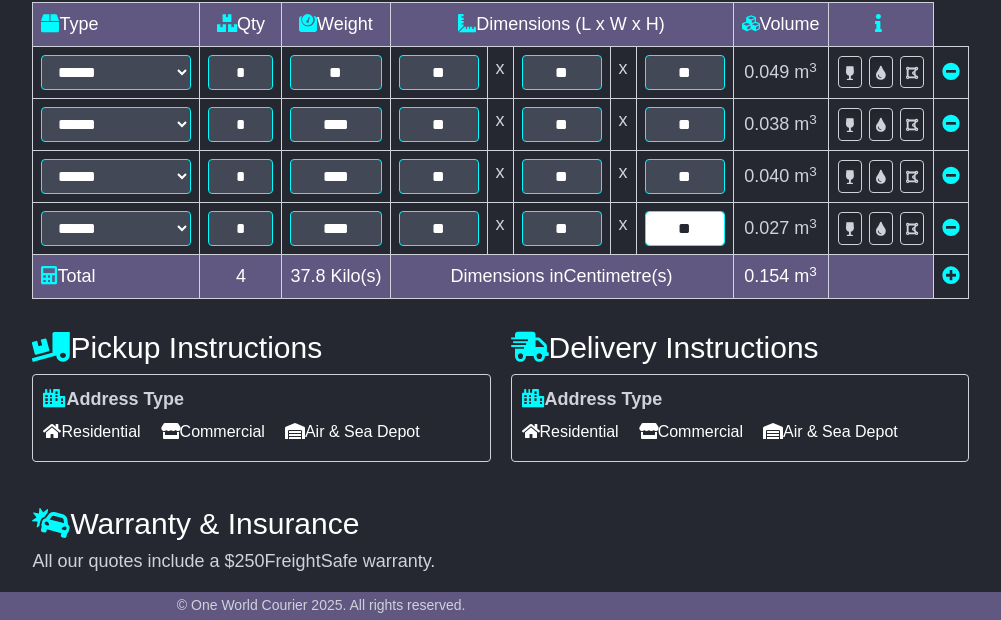 scroll, scrollTop: 670, scrollLeft: 0, axis: vertical 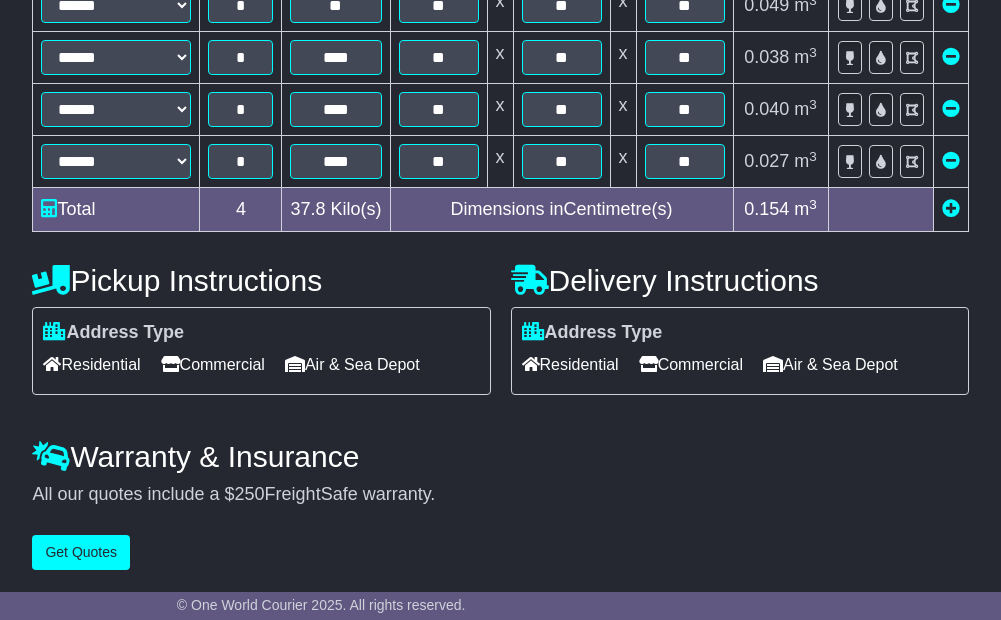 click on "Commercial" at bounding box center [213, 364] 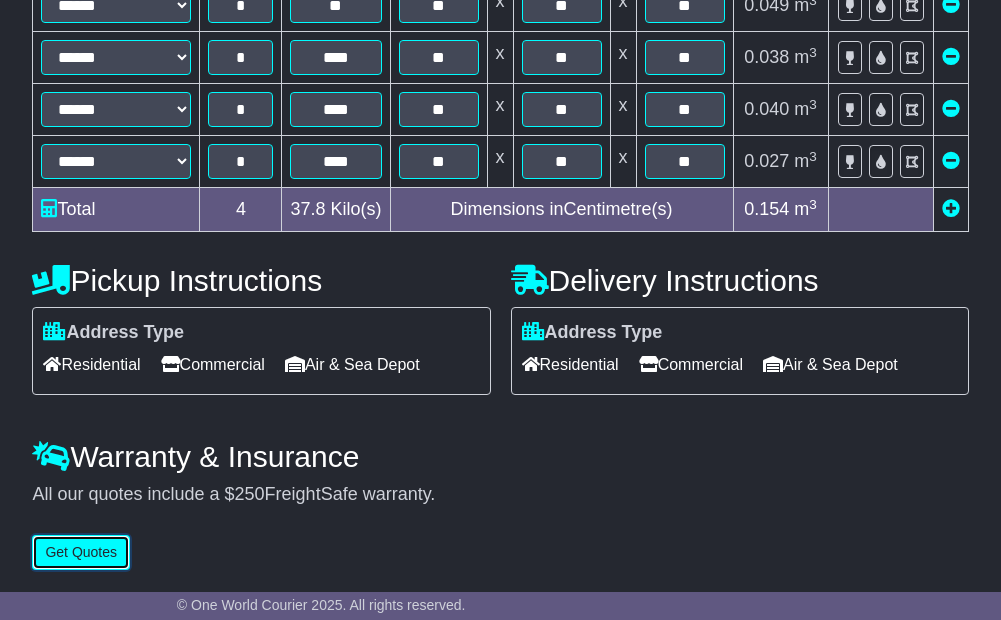 click on "Get Quotes" at bounding box center [81, 552] 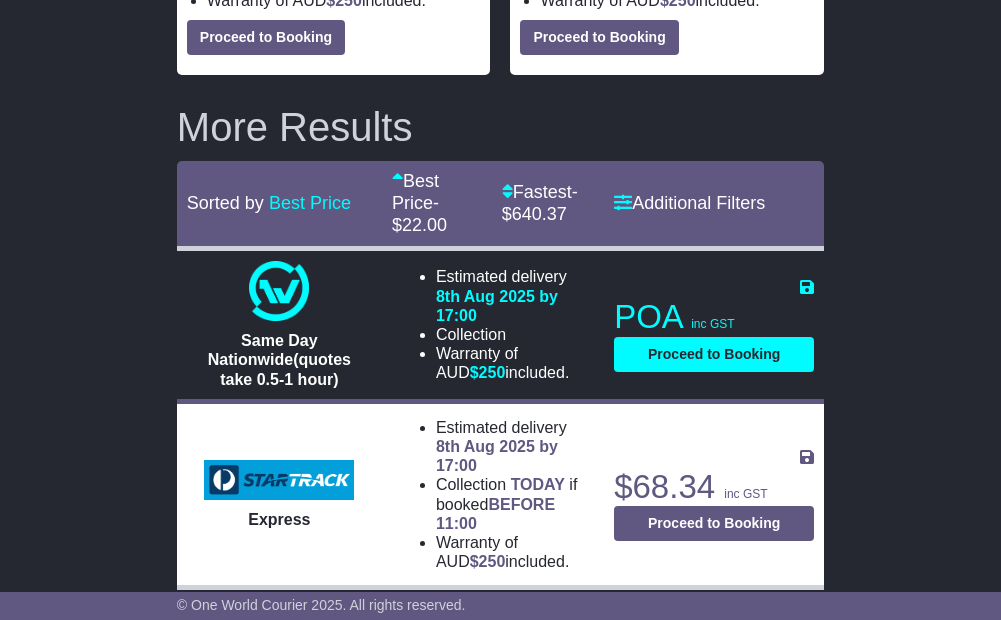 scroll, scrollTop: 723, scrollLeft: 0, axis: vertical 